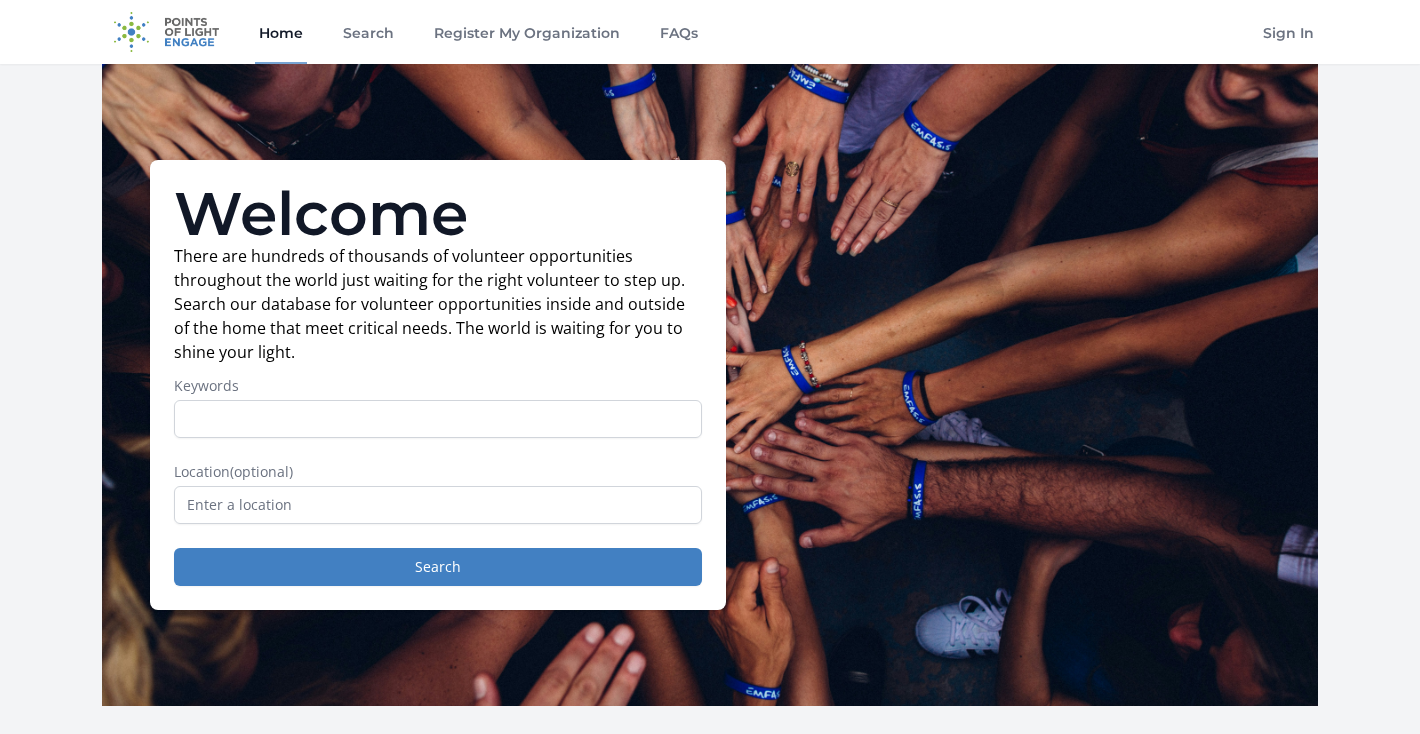 scroll, scrollTop: 0, scrollLeft: 0, axis: both 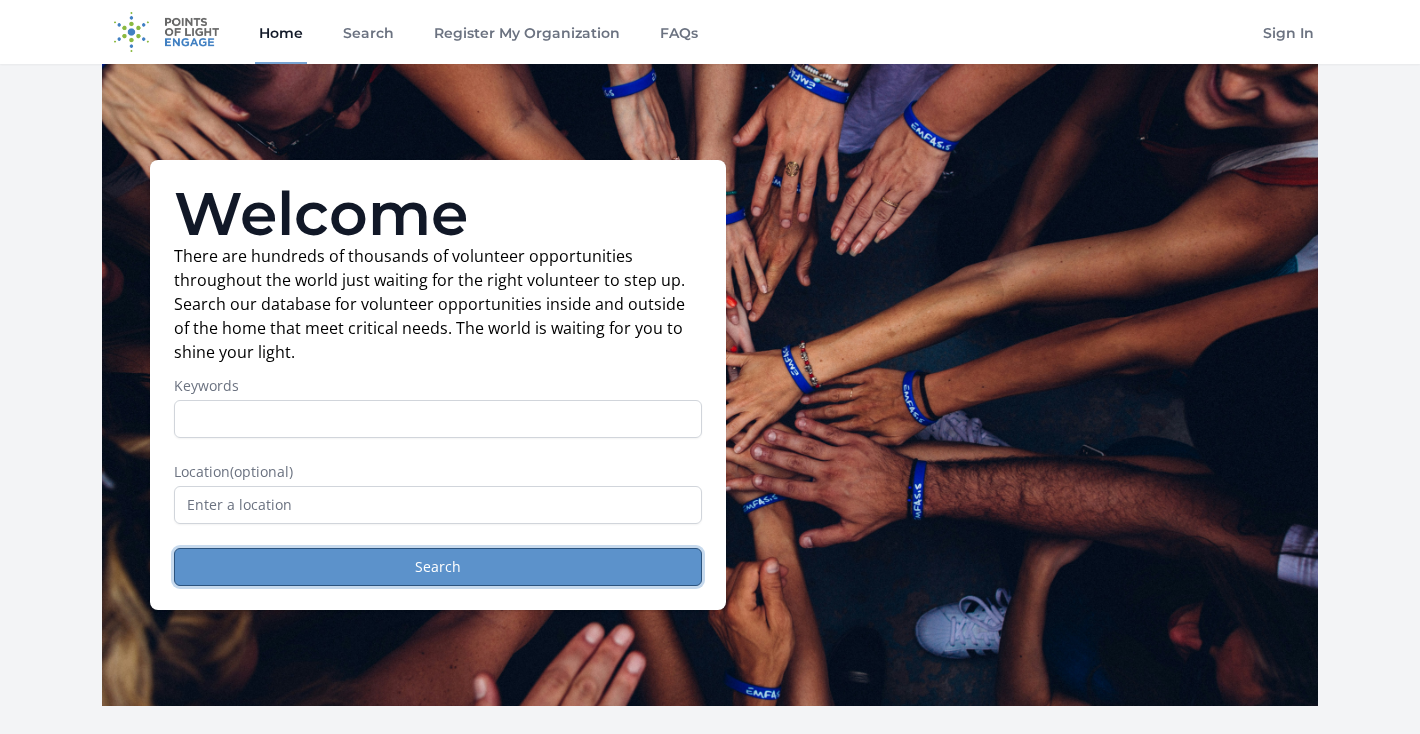 click on "Search" at bounding box center (438, 567) 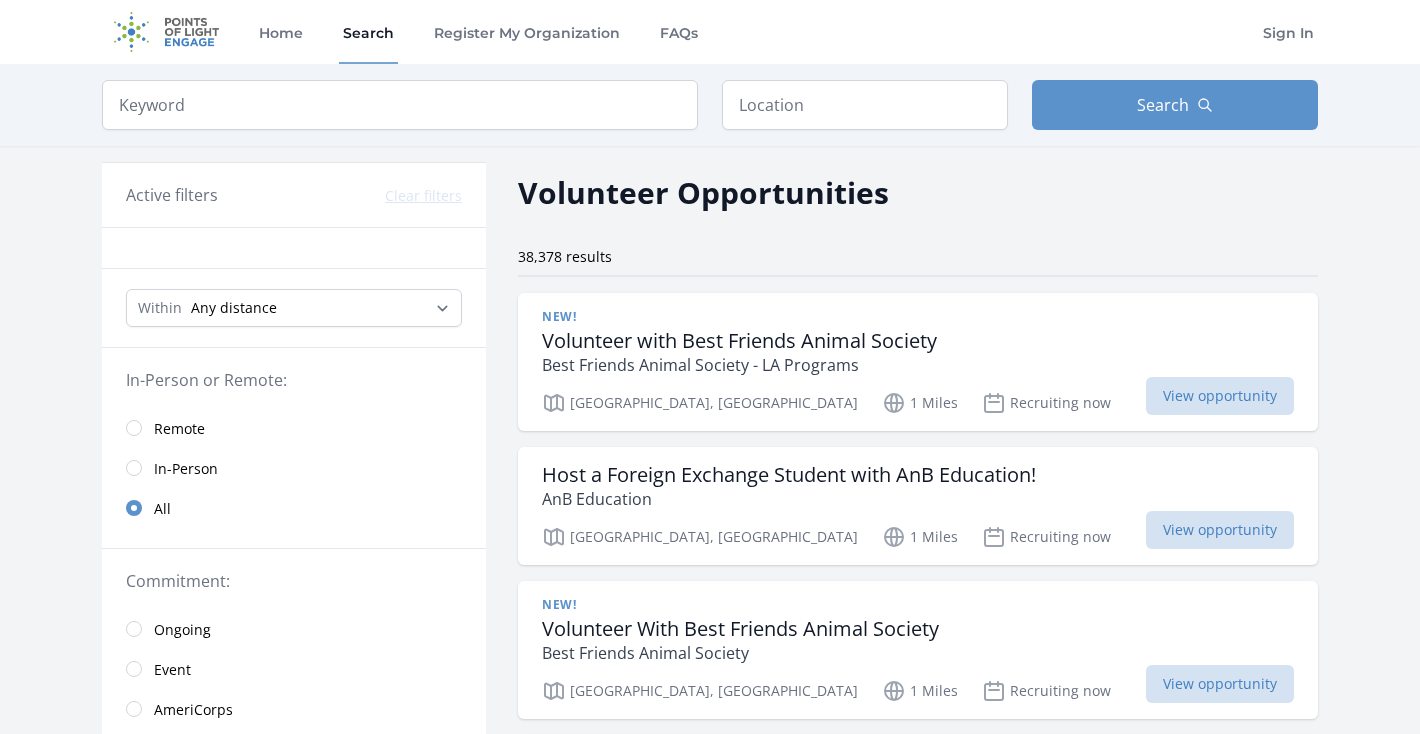 scroll, scrollTop: 0, scrollLeft: 0, axis: both 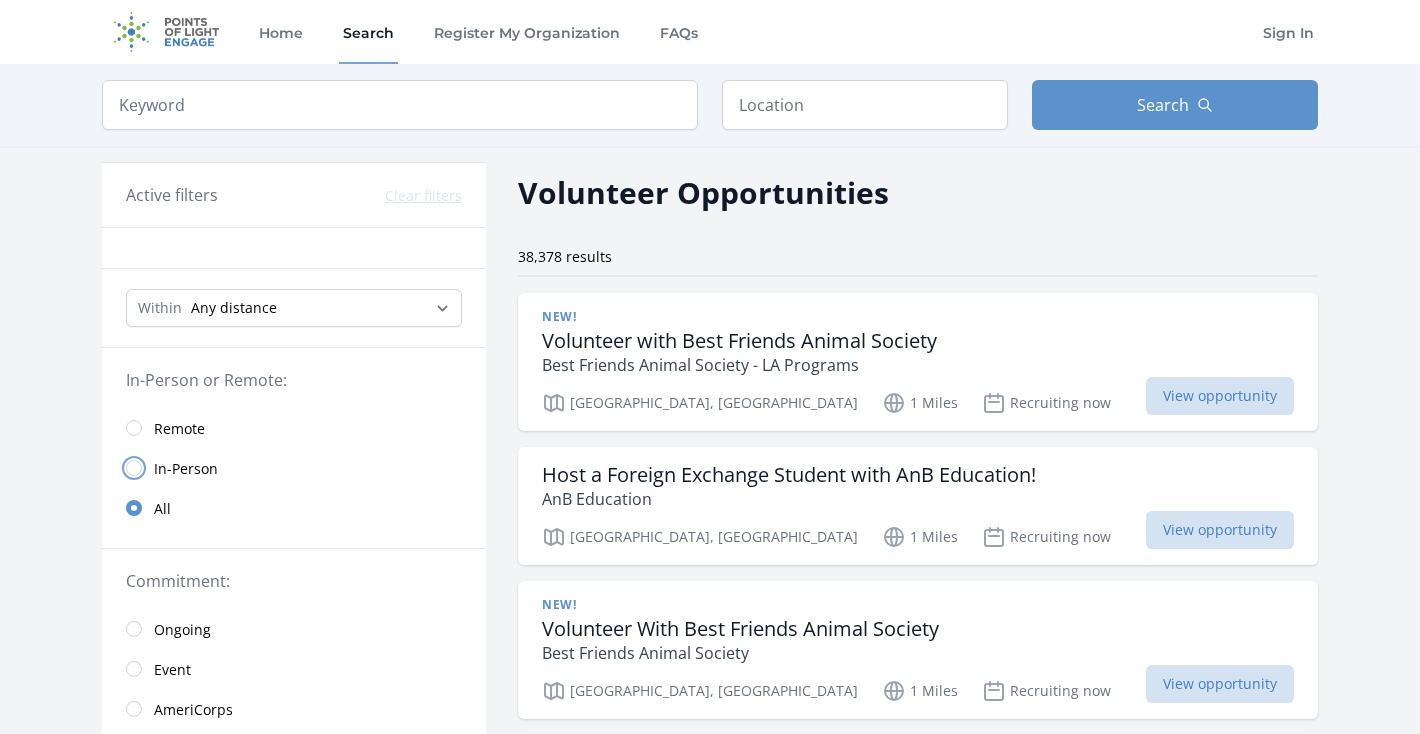 click at bounding box center (134, 468) 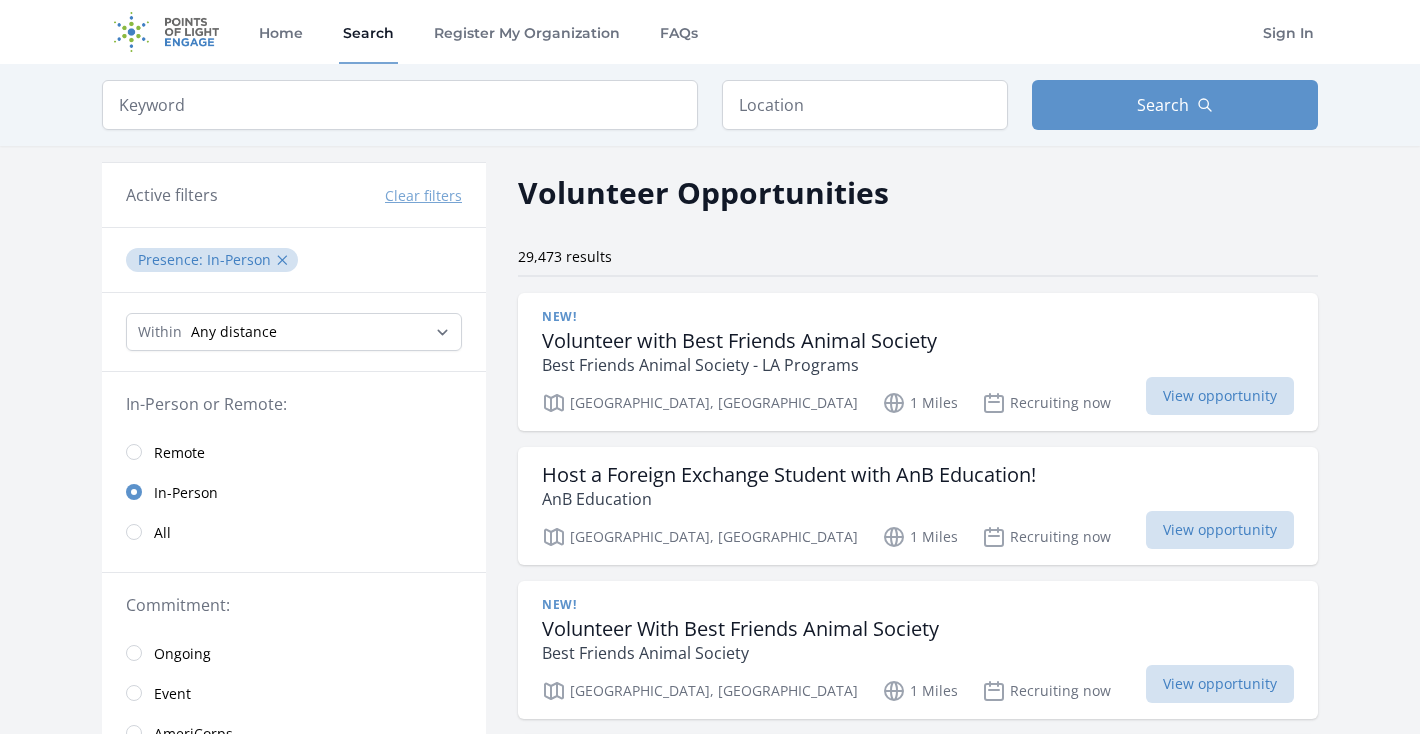 scroll, scrollTop: 351, scrollLeft: 0, axis: vertical 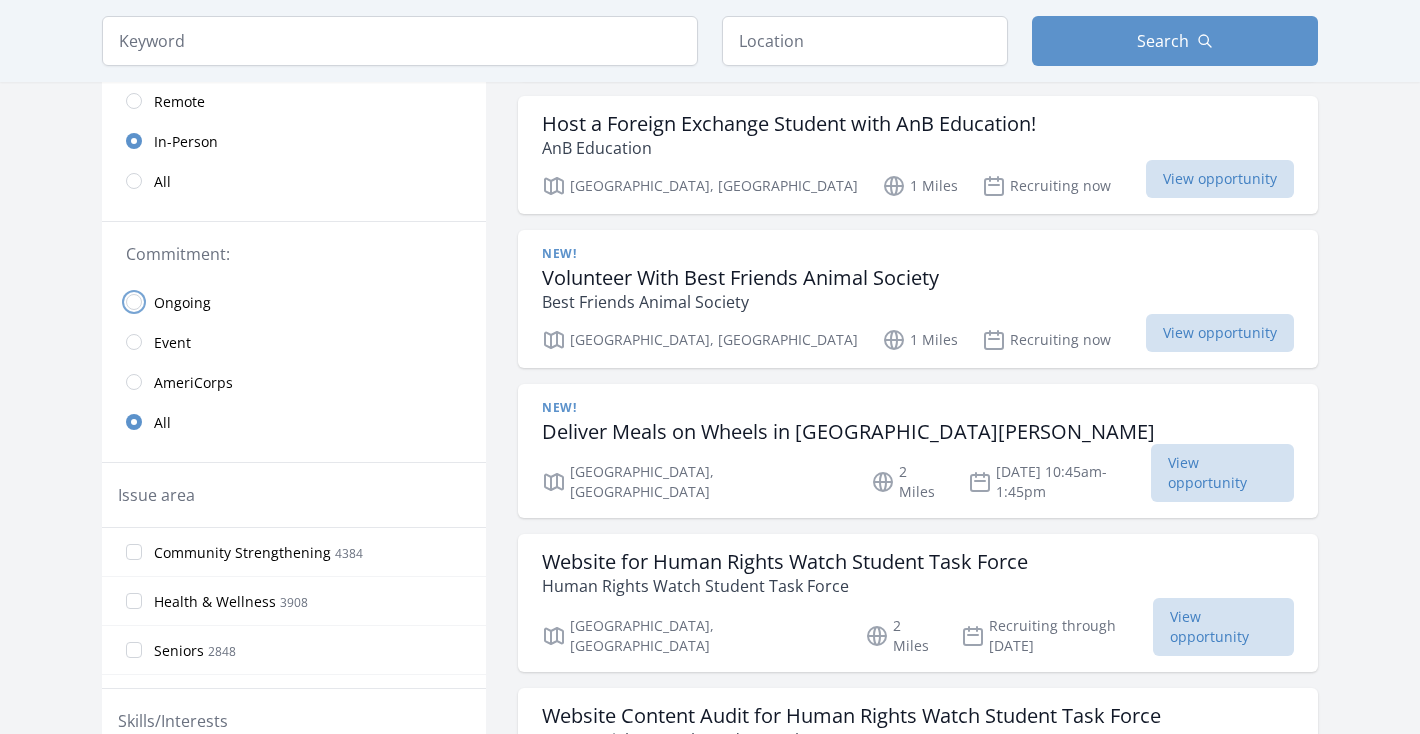 click at bounding box center [134, 302] 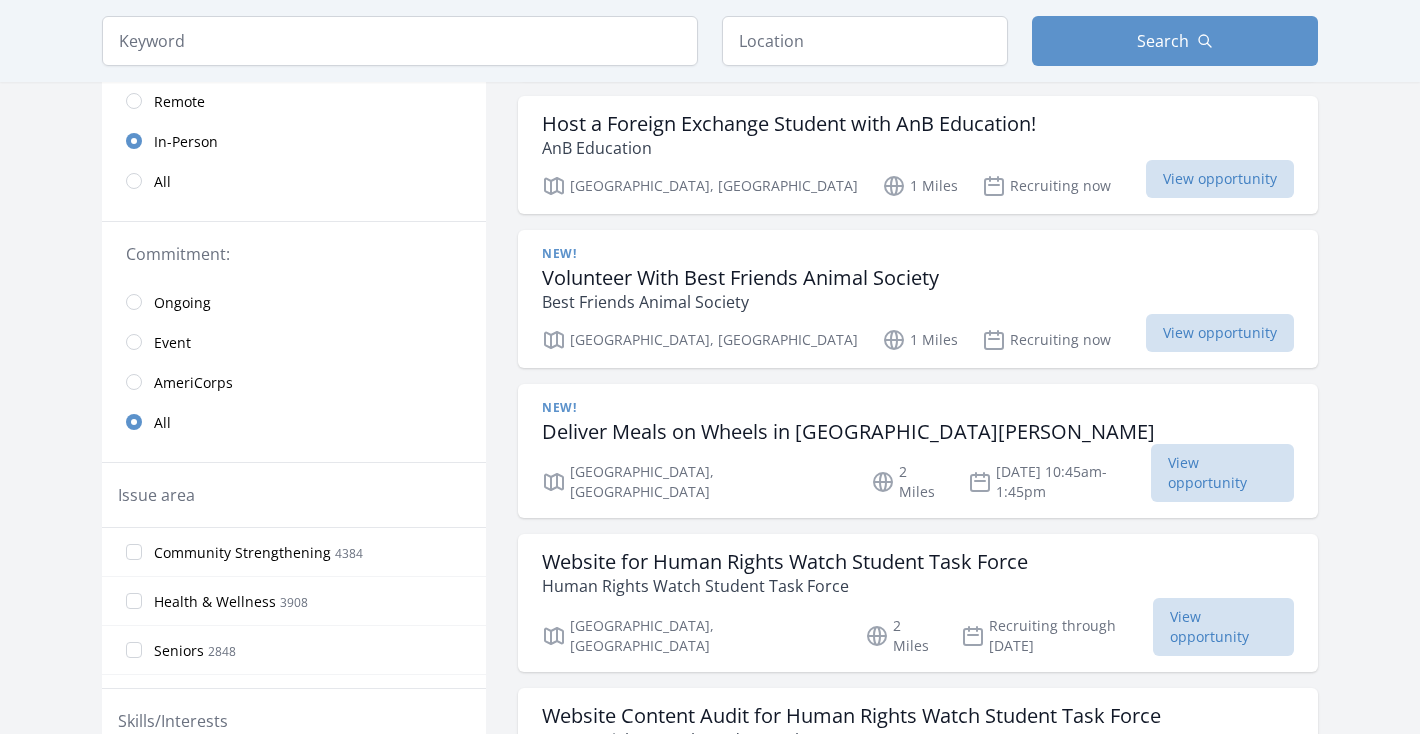 scroll, scrollTop: 383, scrollLeft: 0, axis: vertical 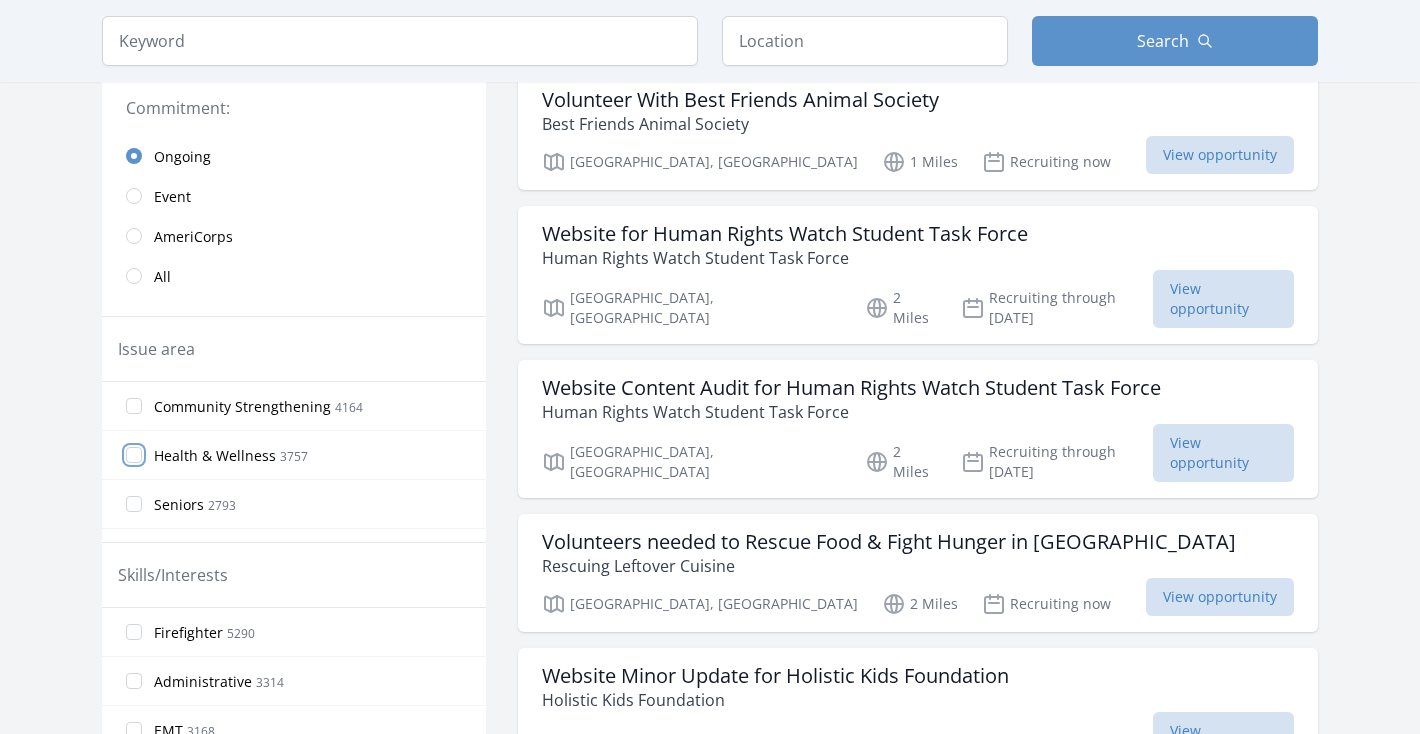 click on "Health & Wellness   3757" at bounding box center [134, 455] 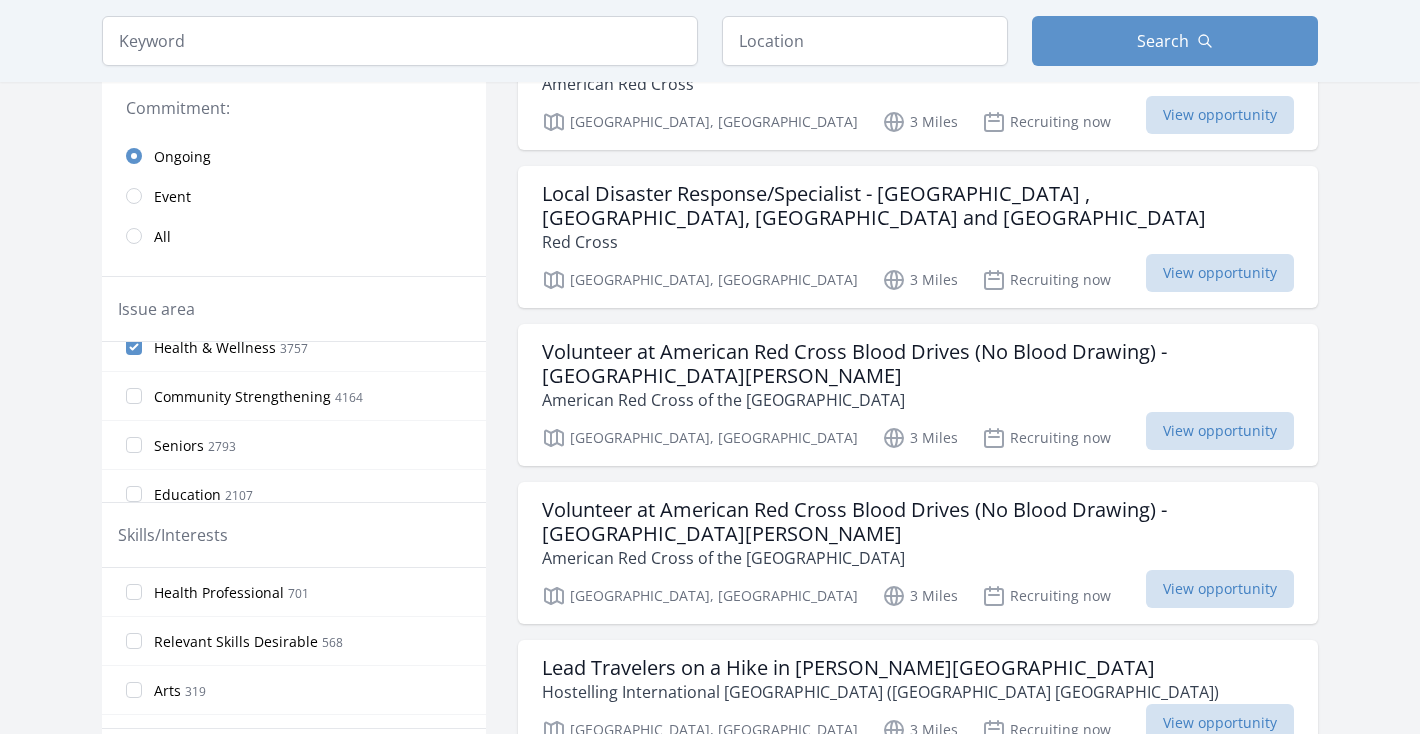 scroll, scrollTop: 125, scrollLeft: 0, axis: vertical 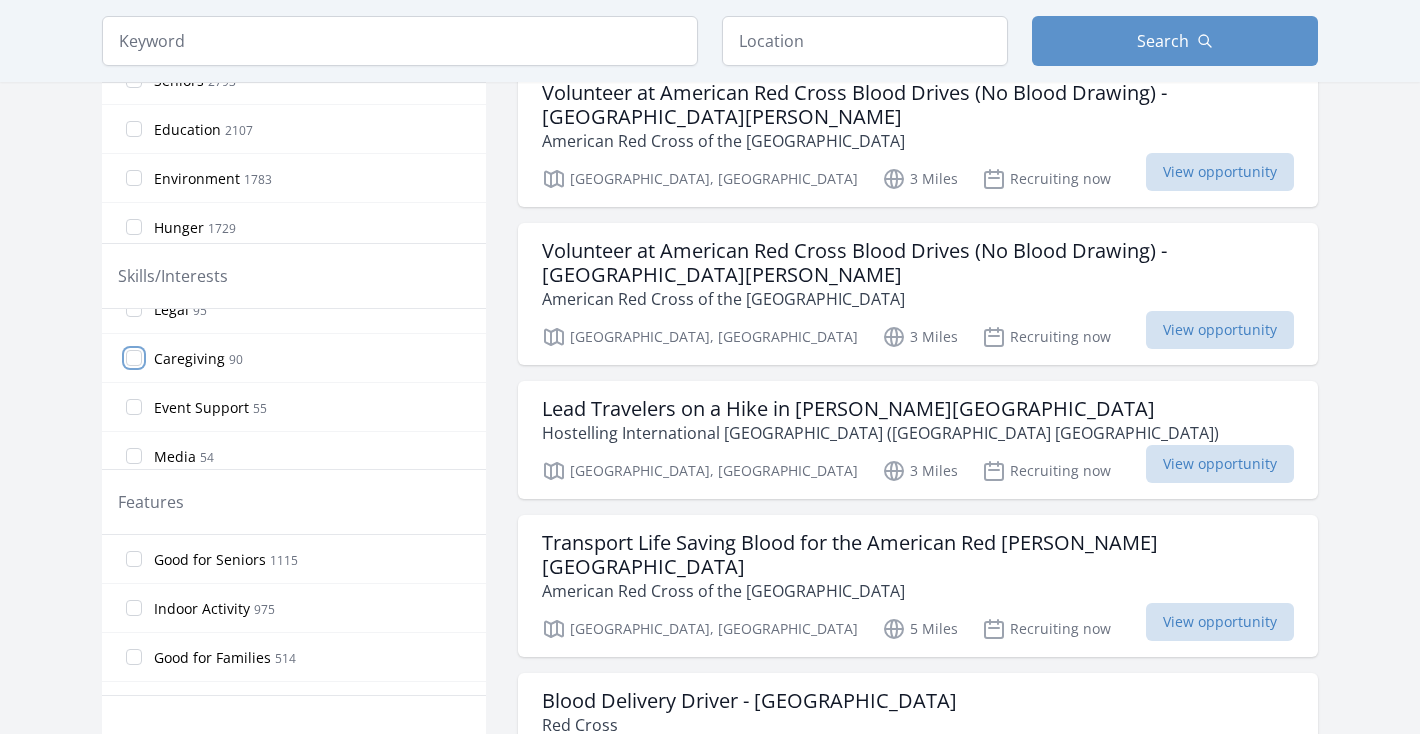 click on "Caregiving   90" at bounding box center [134, 358] 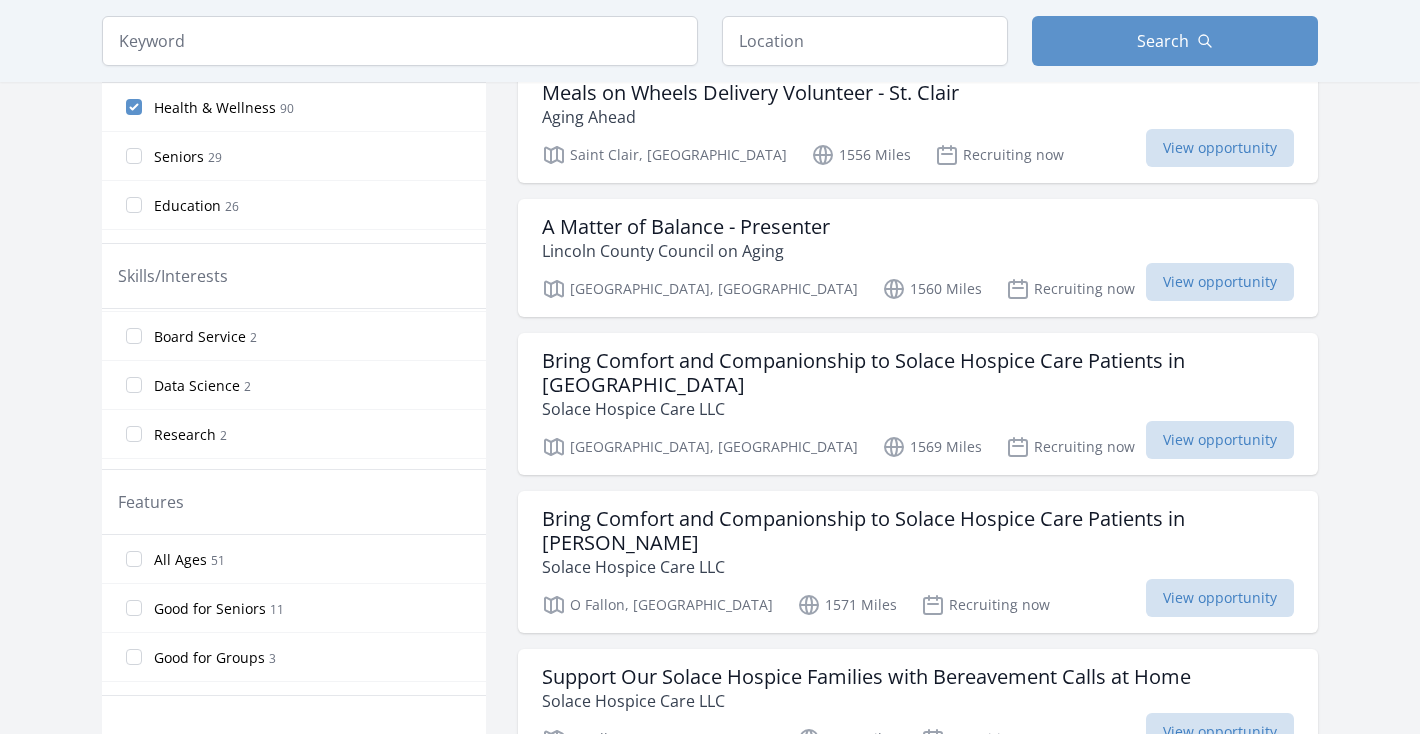 scroll, scrollTop: 1652, scrollLeft: 0, axis: vertical 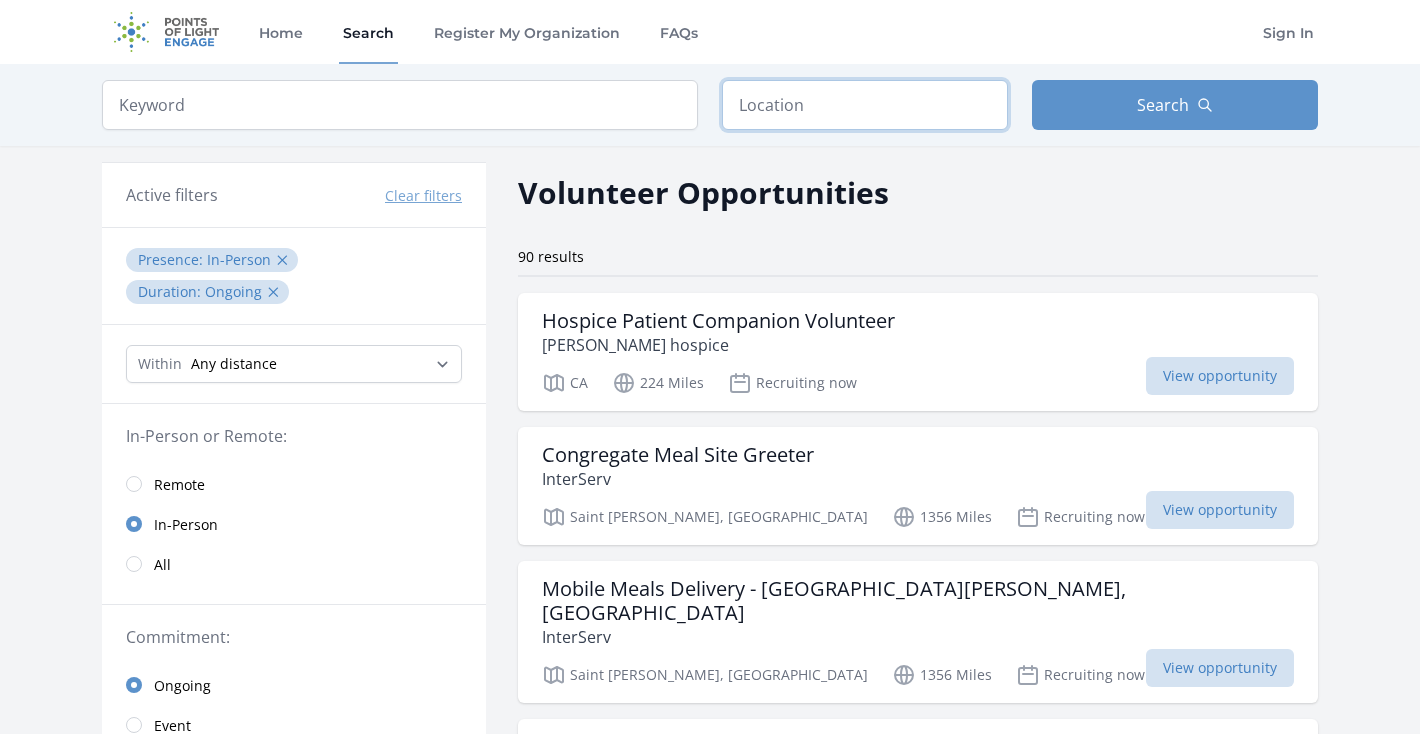 click at bounding box center (865, 105) 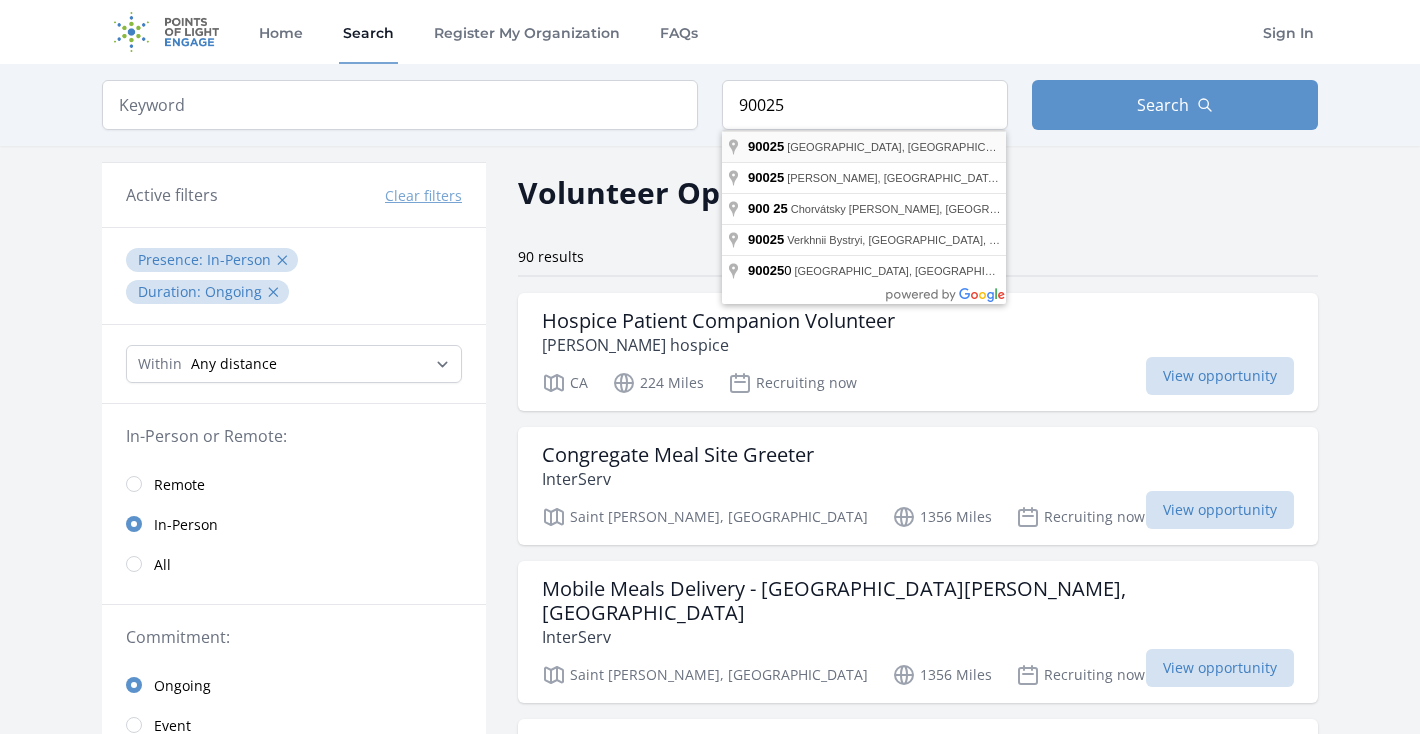 type on "[GEOGRAPHIC_DATA], [GEOGRAPHIC_DATA]" 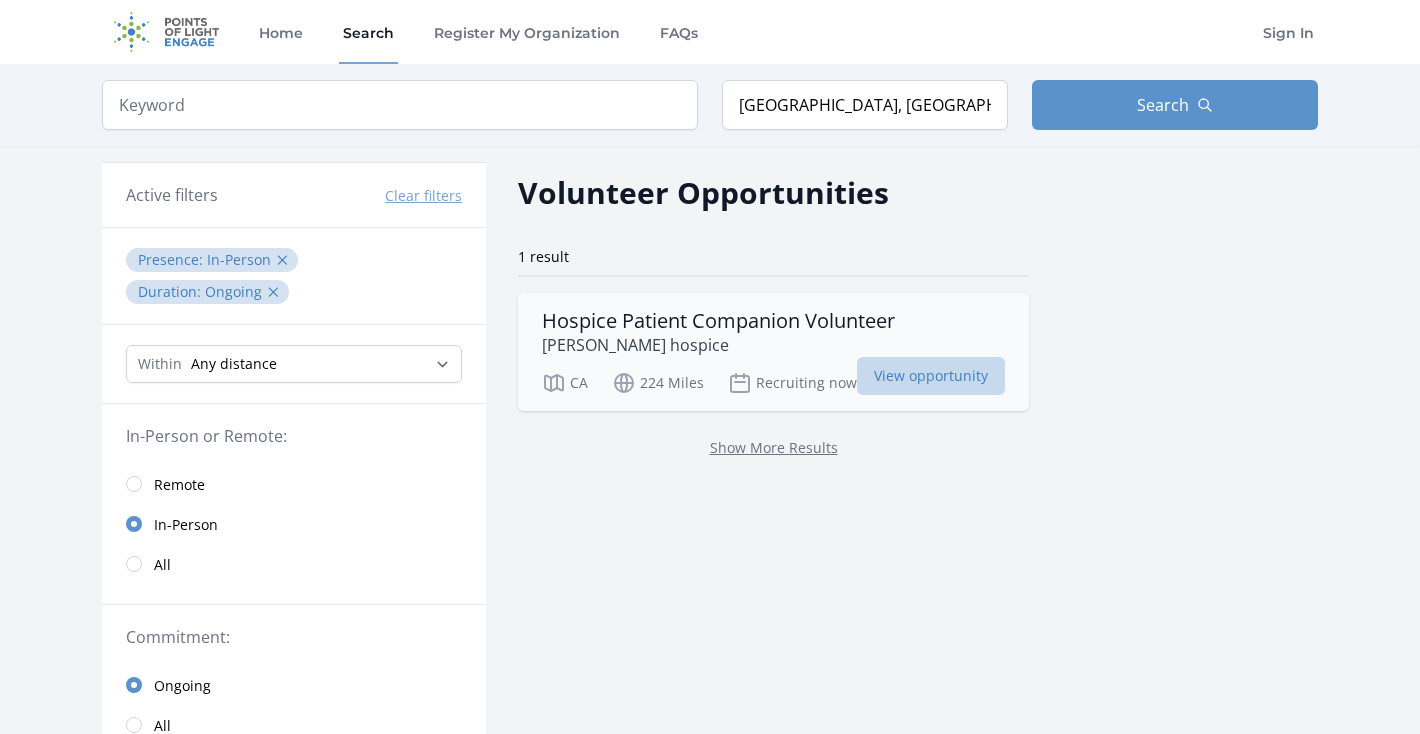 click on "View opportunity" at bounding box center (931, 376) 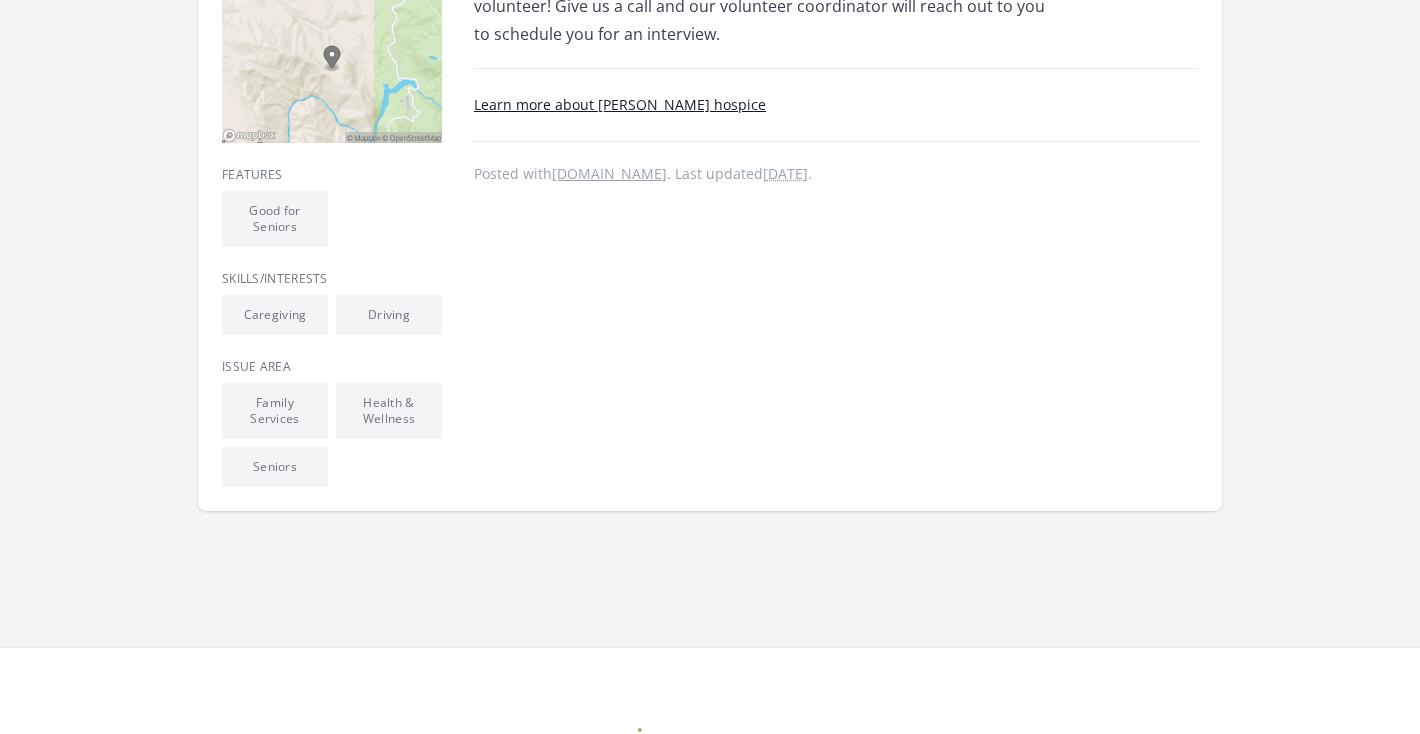 scroll, scrollTop: 0, scrollLeft: 0, axis: both 